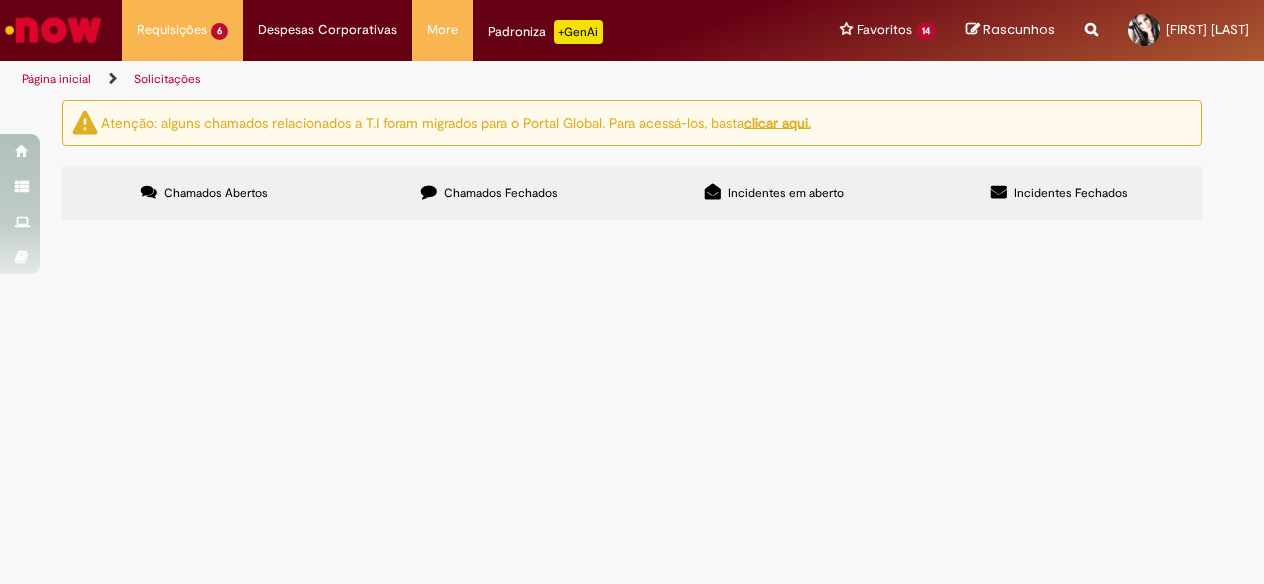 scroll, scrollTop: 0, scrollLeft: 0, axis: both 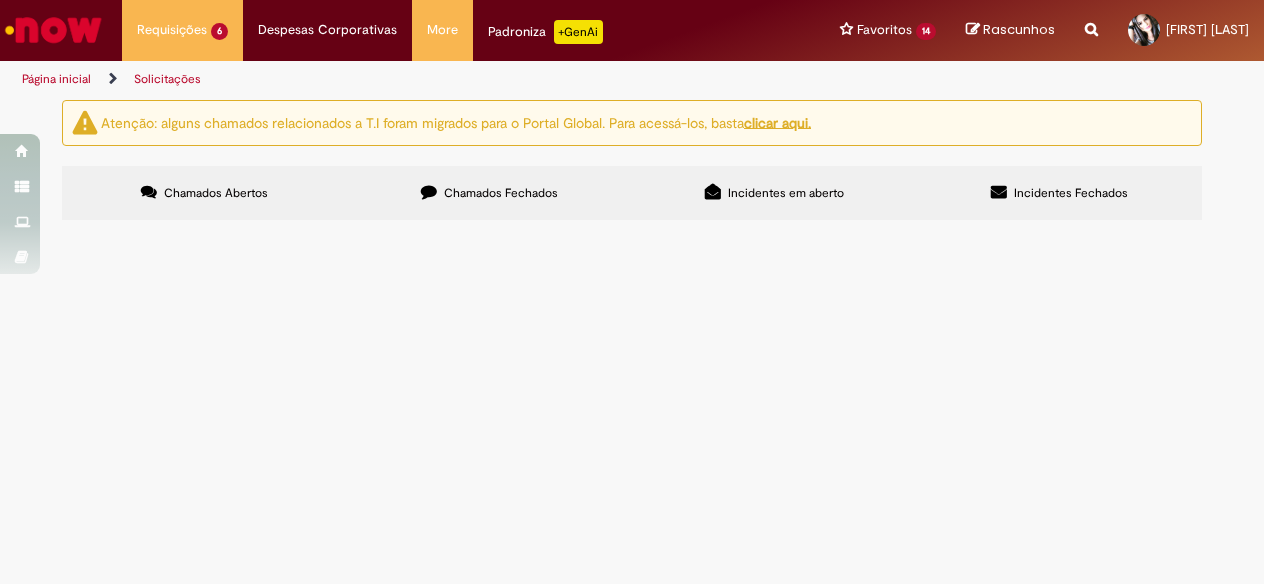 click on "Chamados Fechados" at bounding box center (501, 193) 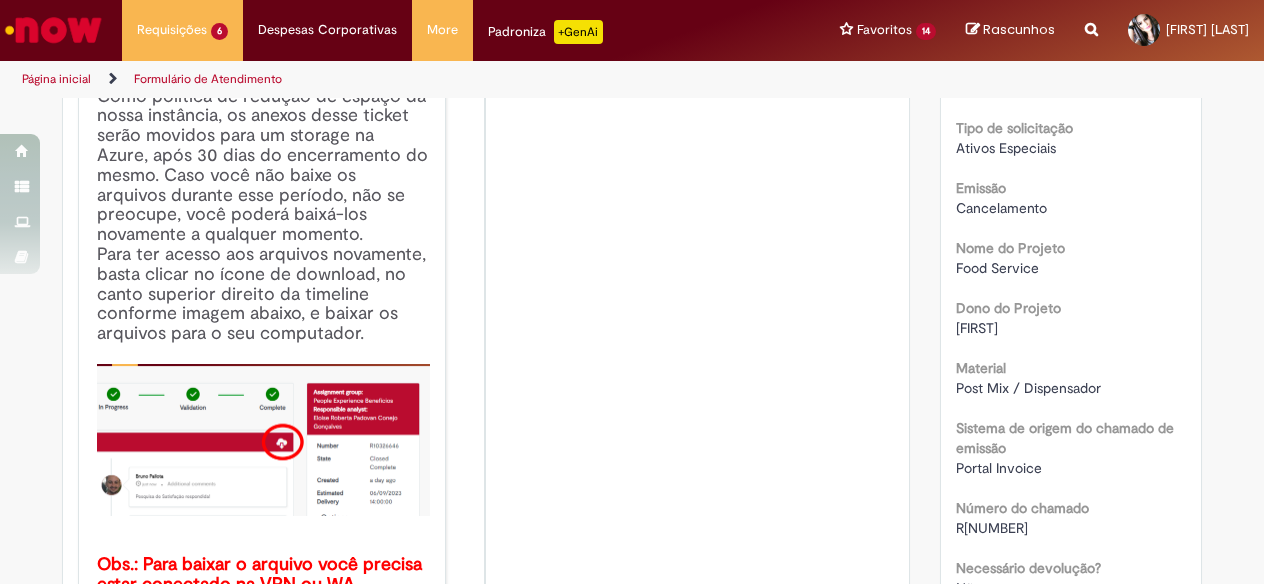scroll, scrollTop: 0, scrollLeft: 0, axis: both 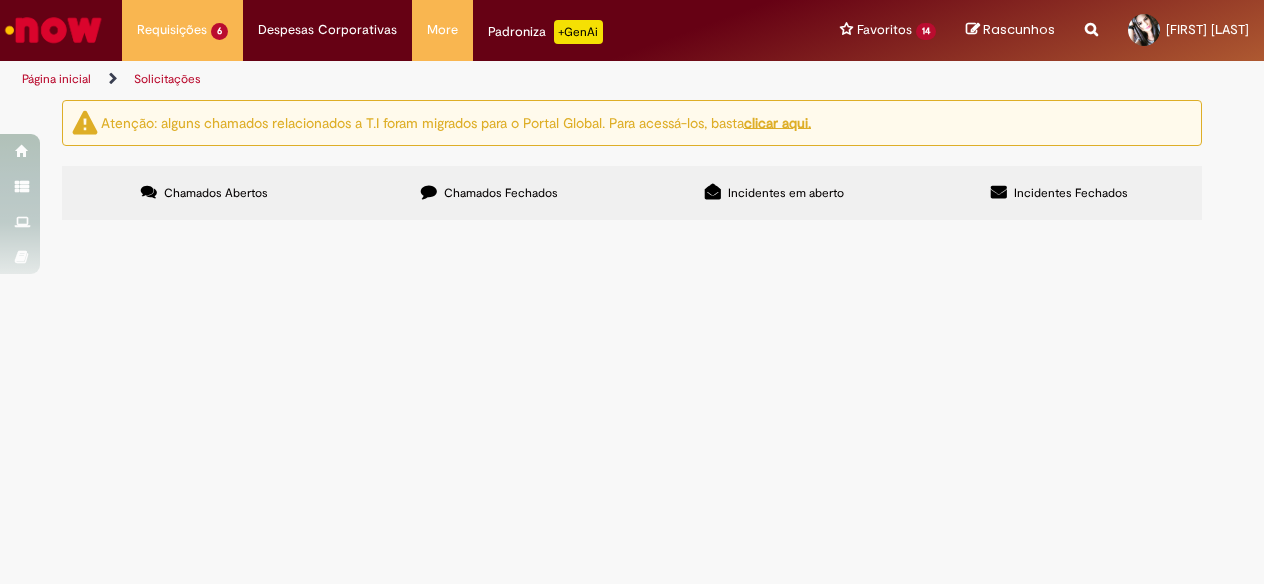 click on "Chamados Fechados" at bounding box center (501, 193) 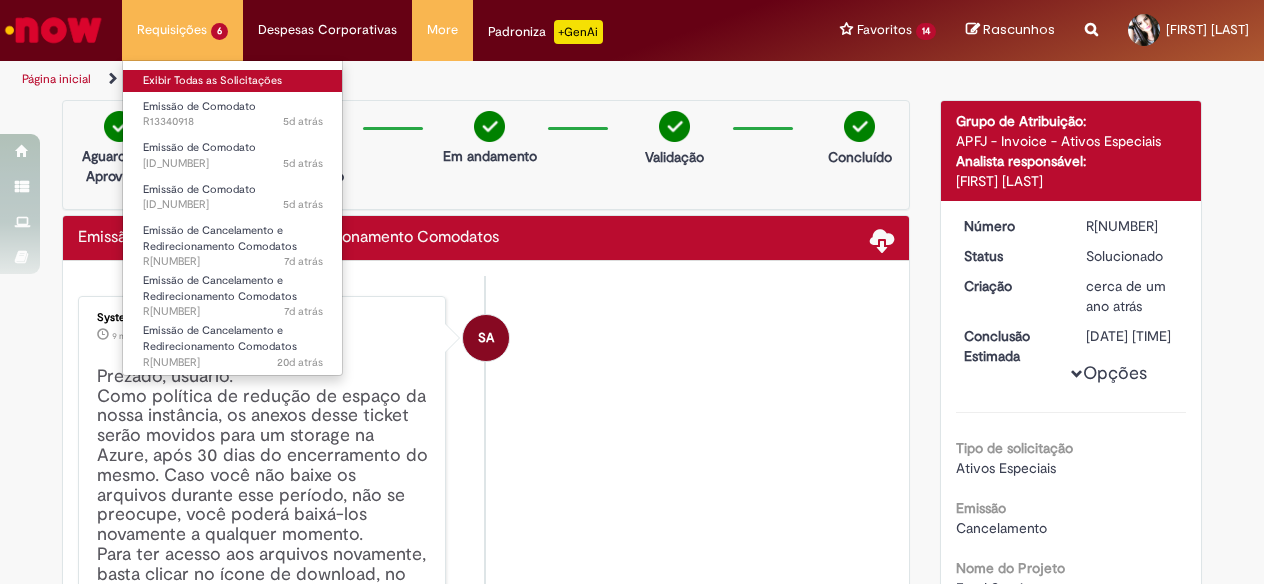 click on "Exibir Todas as Solicitações" at bounding box center [233, 81] 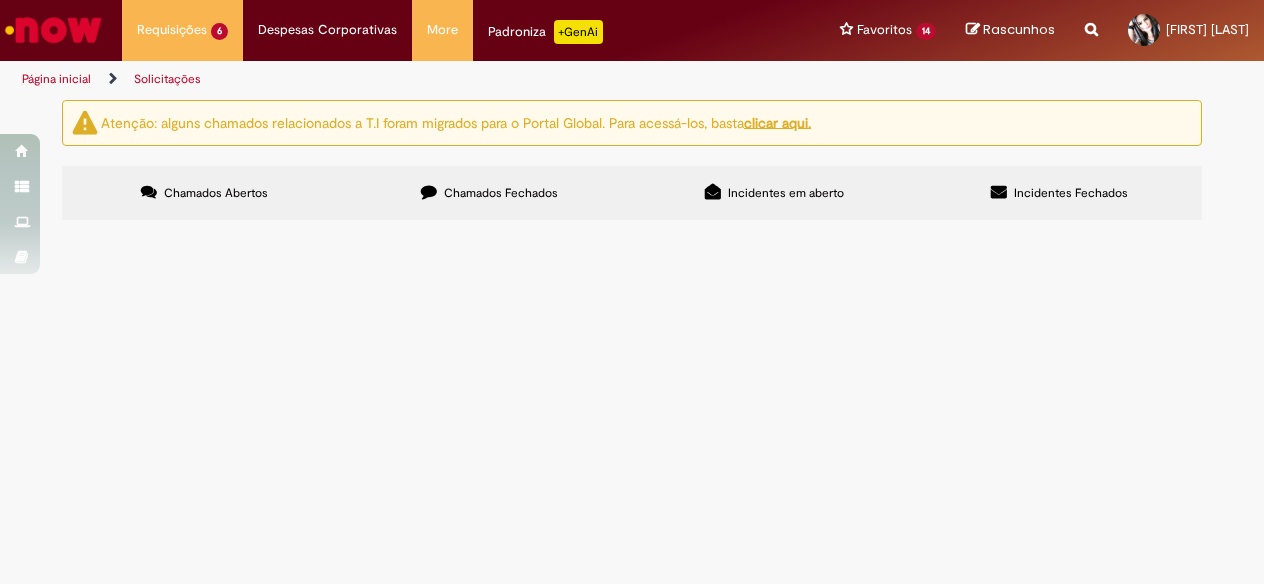 click on "Emitir ate o destino final" at bounding box center [0, 0] 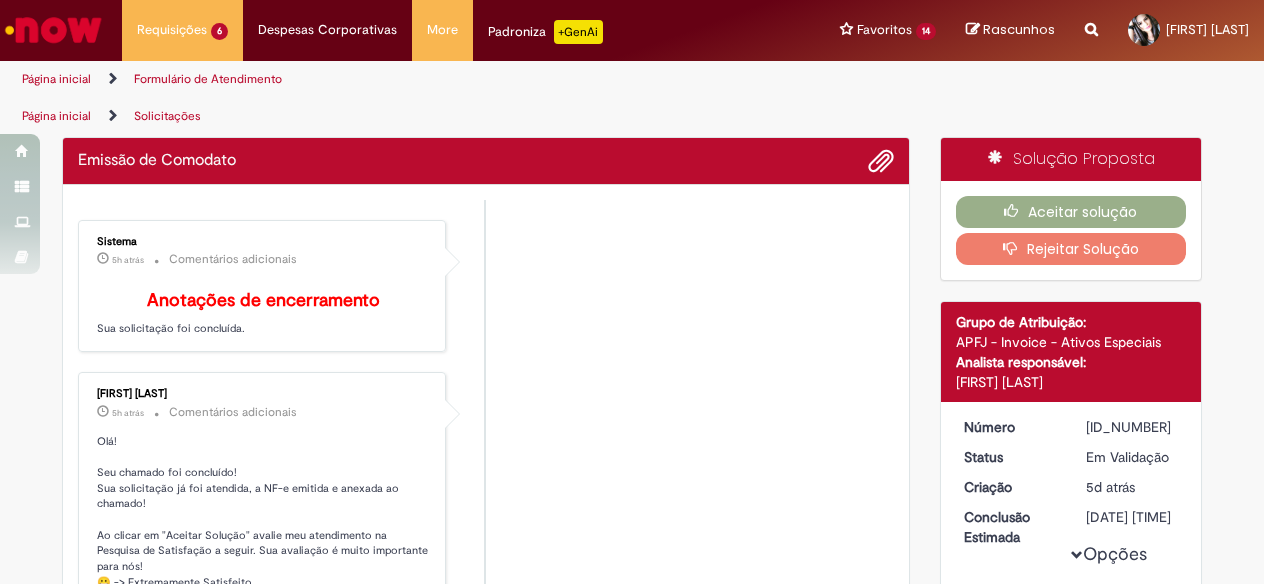 click on "[ID_NUMBER]" at bounding box center (1132, 427) 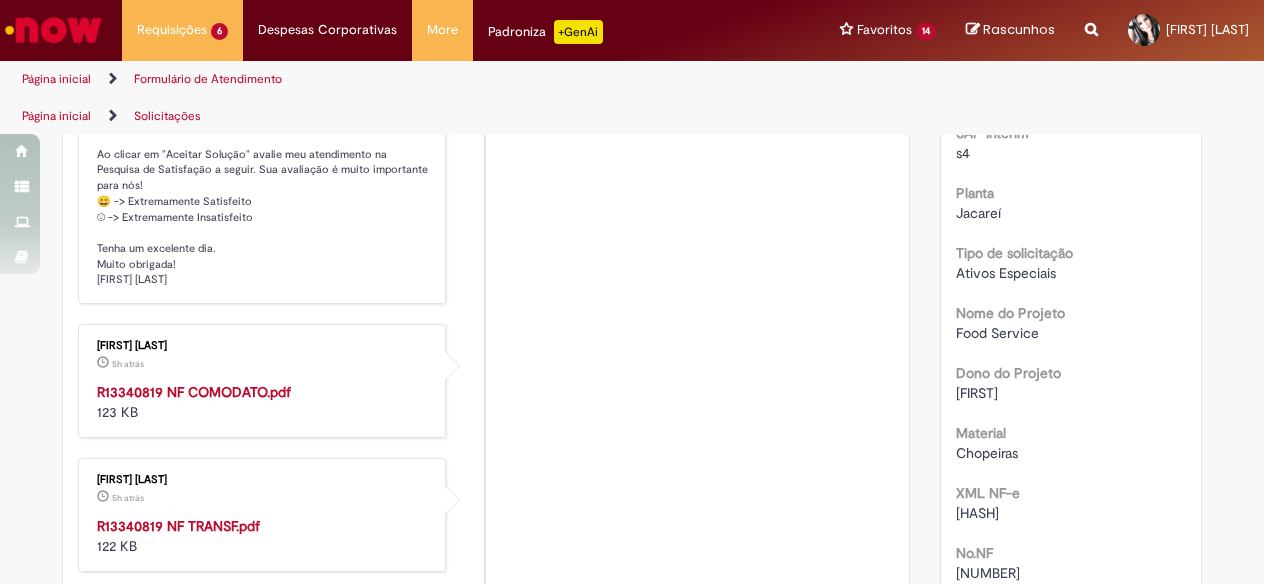scroll, scrollTop: 500, scrollLeft: 0, axis: vertical 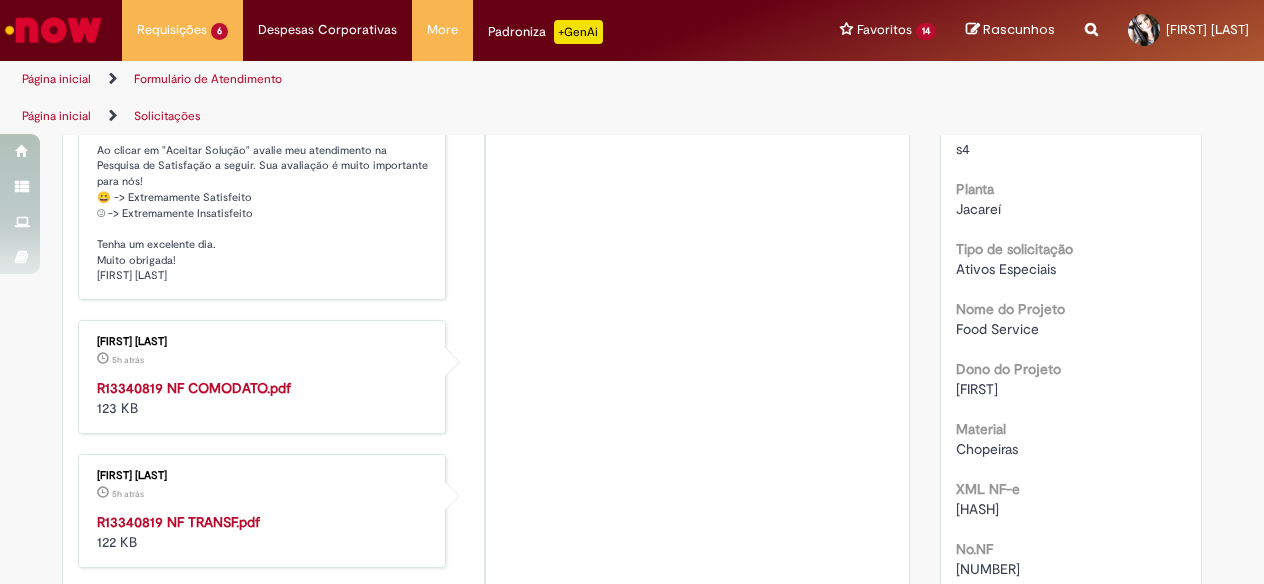 click on "[FIRST] [LAST]
5h atrás 5 horas atrás
R[NUMBER] NF COMODATO.pdf  123 KB" at bounding box center (262, 377) 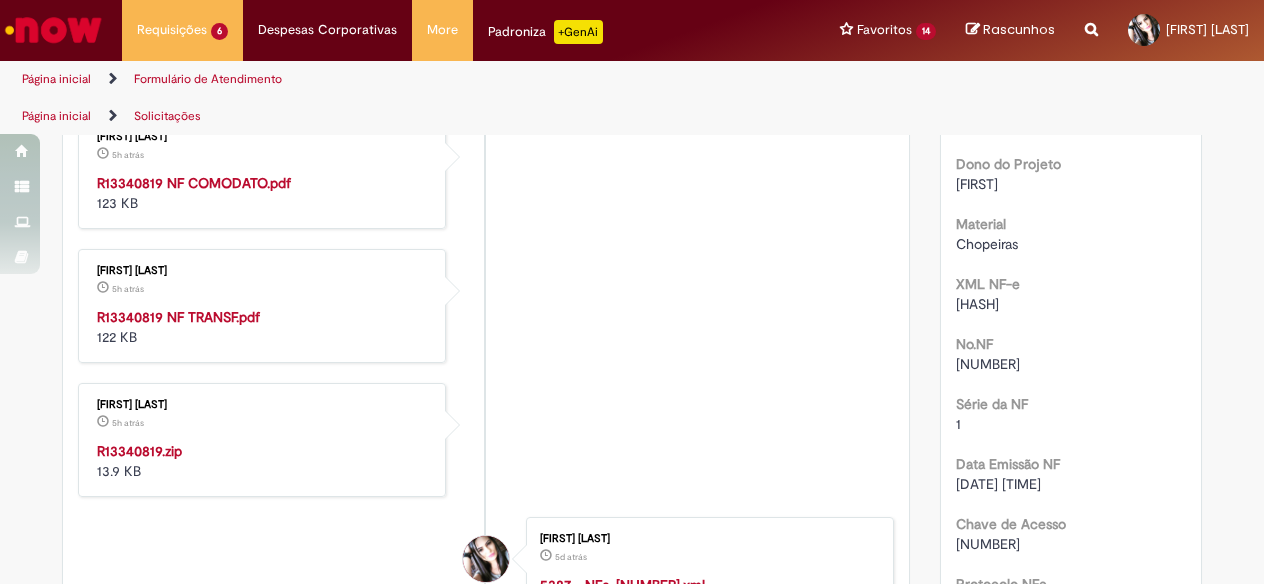 scroll, scrollTop: 600, scrollLeft: 0, axis: vertical 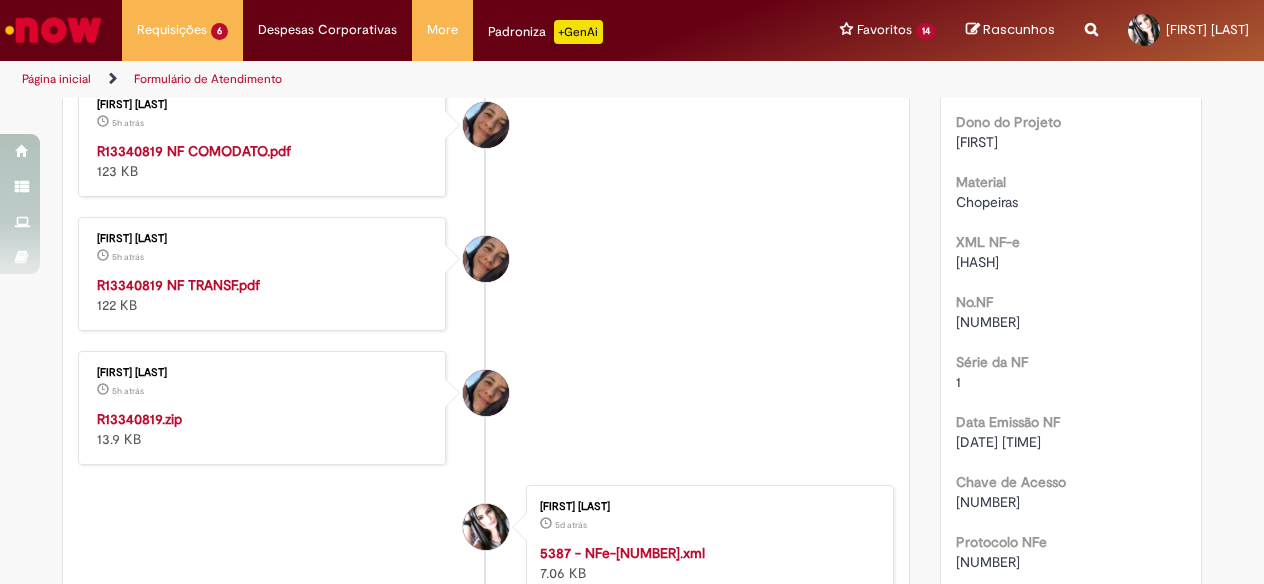 click on "R13340819 NF TRANSF.pdf" at bounding box center [178, 285] 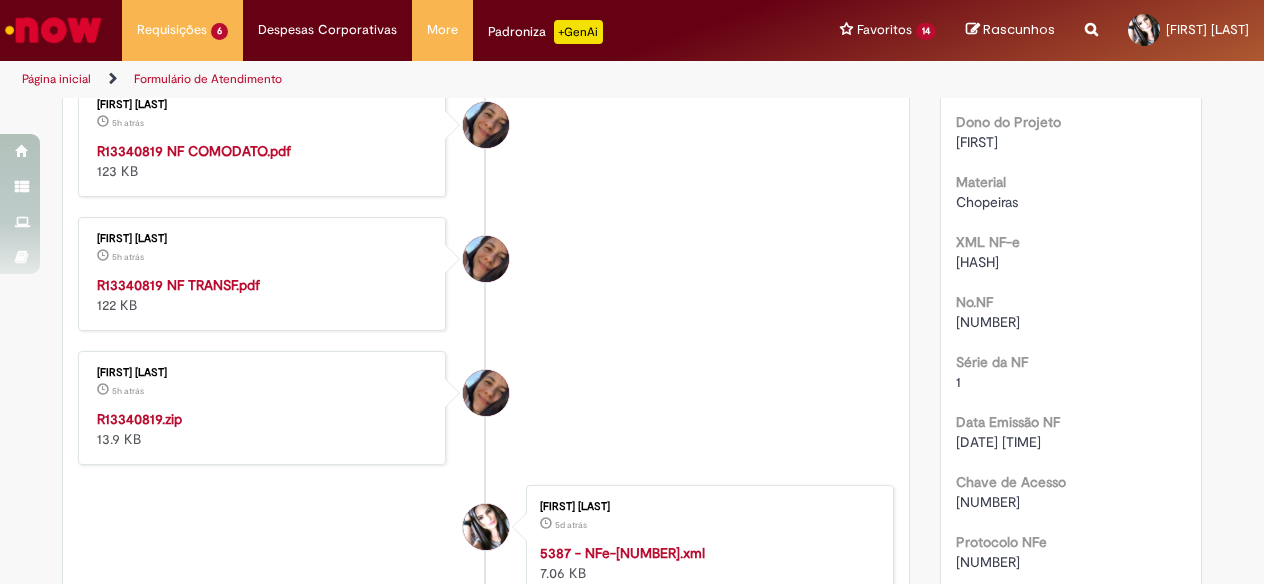 click on "R13340819.zip" at bounding box center (139, 419) 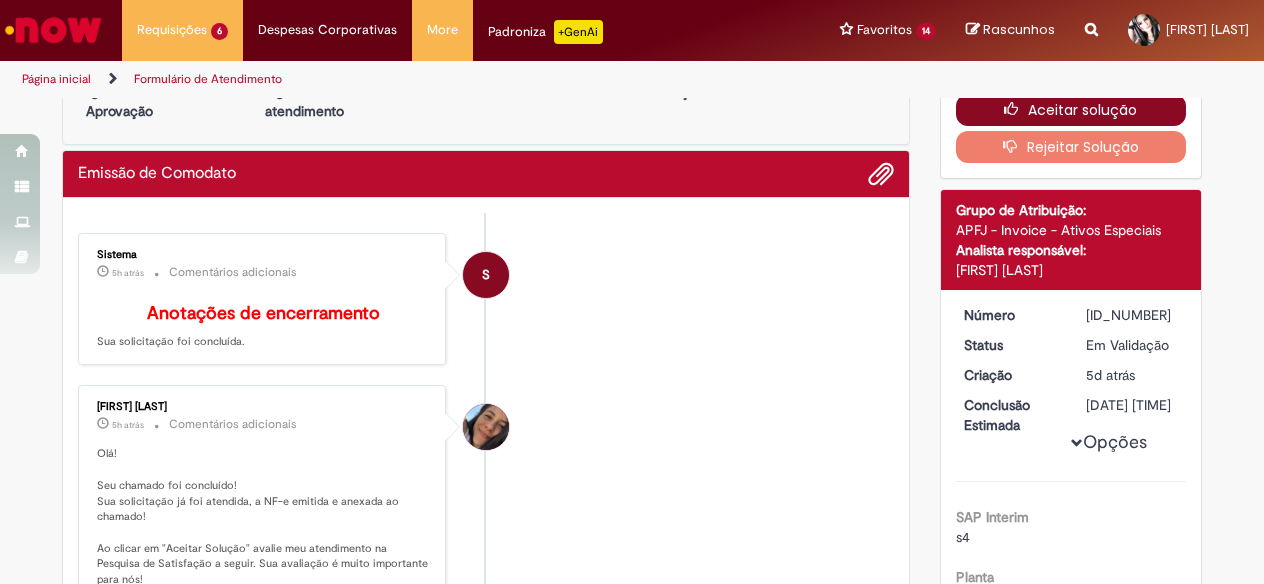 scroll, scrollTop: 0, scrollLeft: 0, axis: both 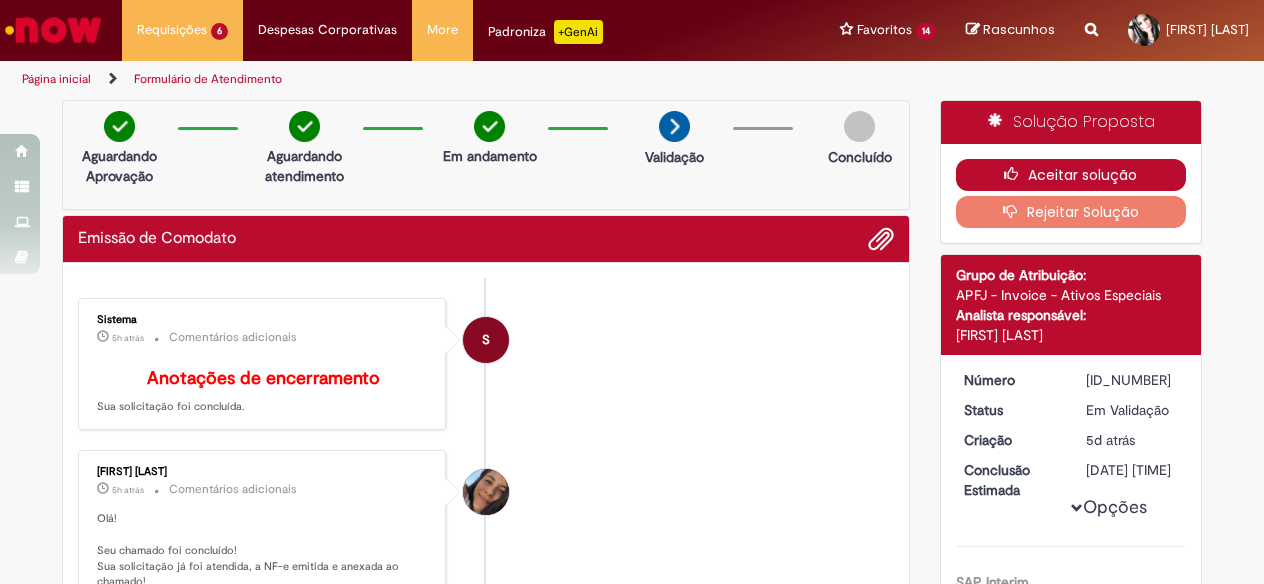 click on "Aceitar solução" at bounding box center (1071, 175) 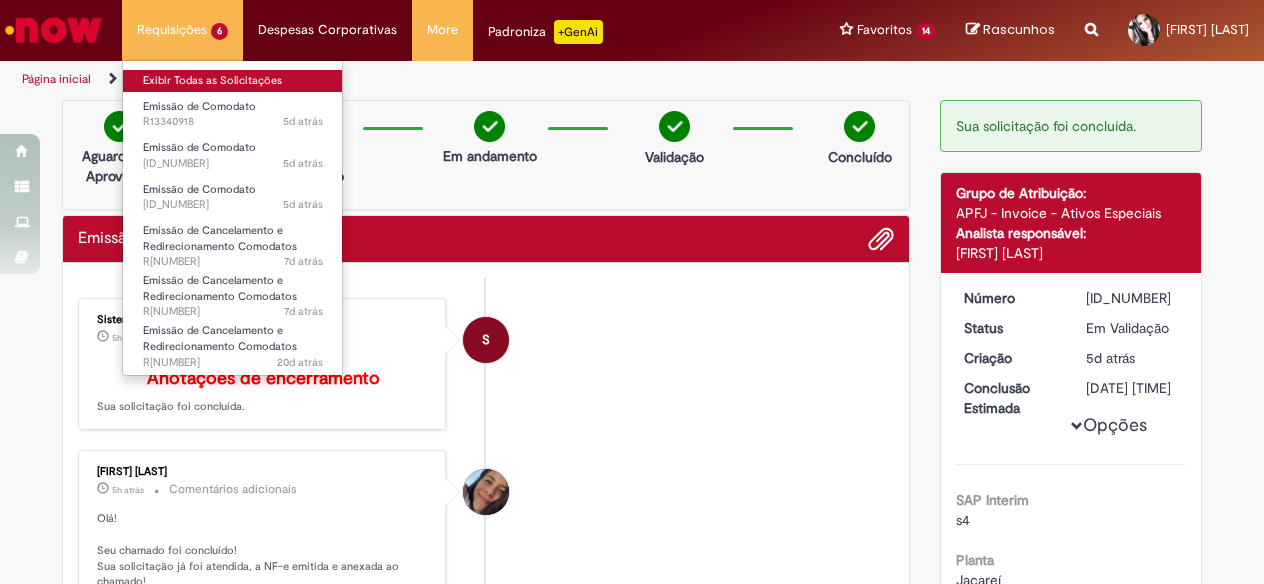 click on "Exibir Todas as Solicitações" at bounding box center (233, 81) 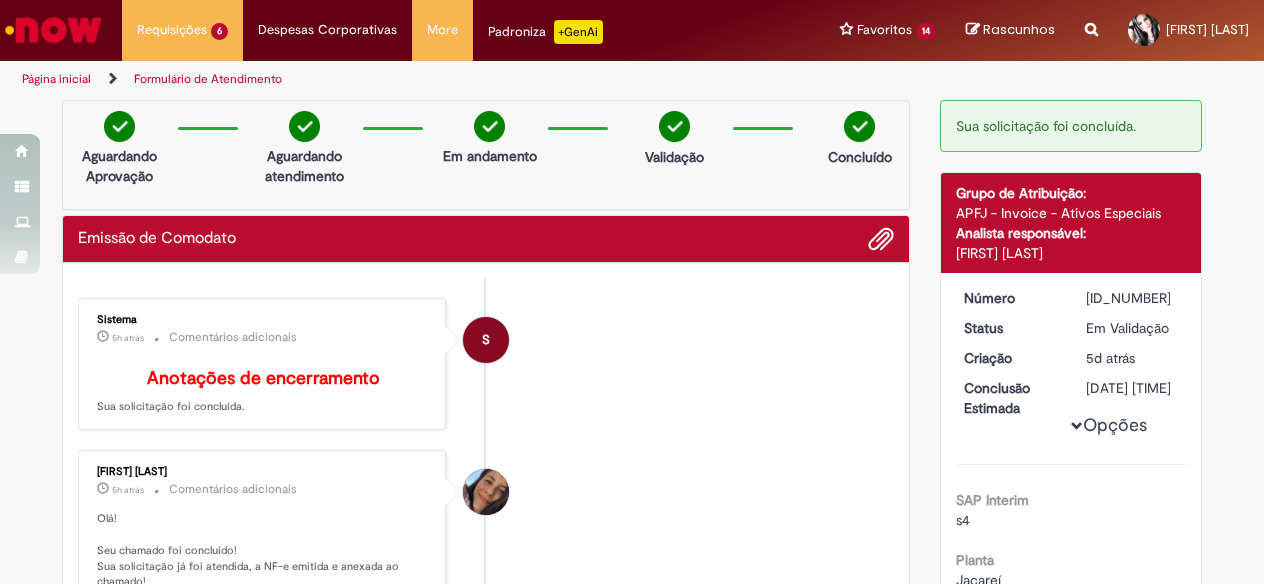 click on "S
[FIRST] [LAST]
5h atrás 5 horas atrás     Comentários adicionais
Anotações de encerramento
Sua solicitação foi concluída.
[FIRST] [LAST]
5h atrás 5 horas atrás     Comentários adicionais
[FIRST] [LAST]
5h atrás 5 horas atrás" at bounding box center (486, 886) 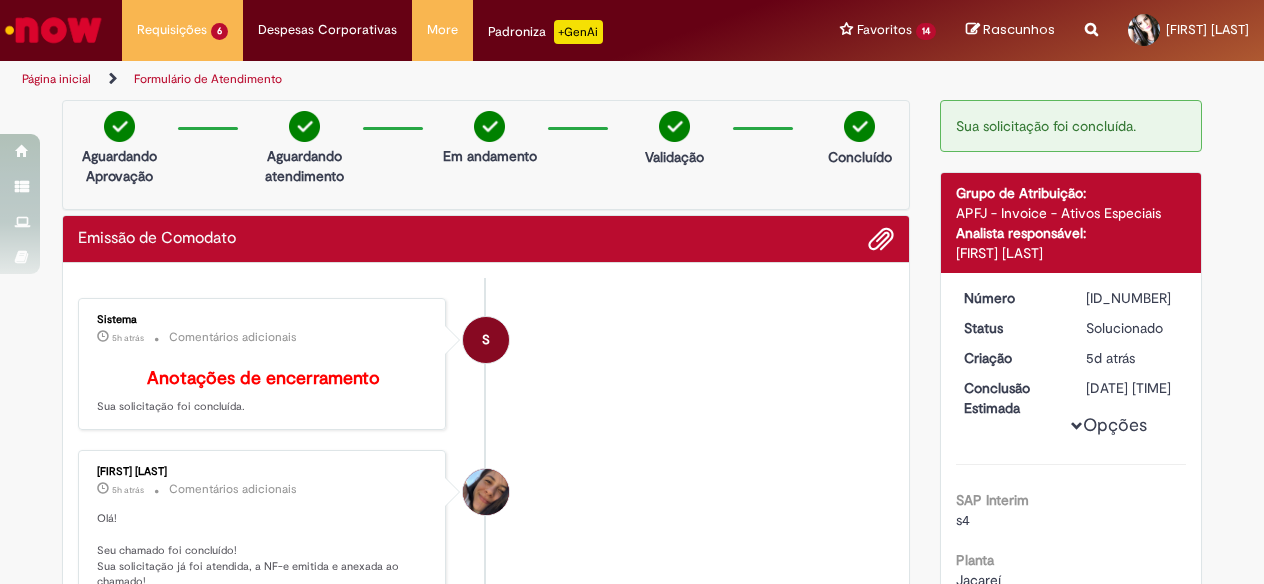 drag, startPoint x: 721, startPoint y: 430, endPoint x: 582, endPoint y: 305, distance: 186.93849 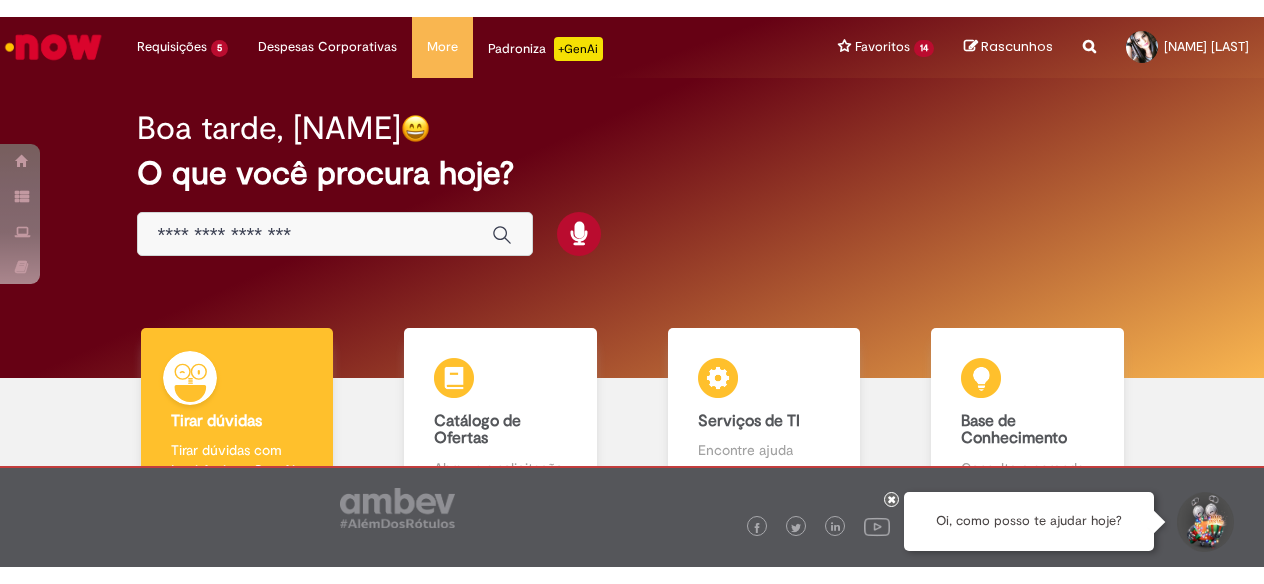 scroll, scrollTop: 0, scrollLeft: 0, axis: both 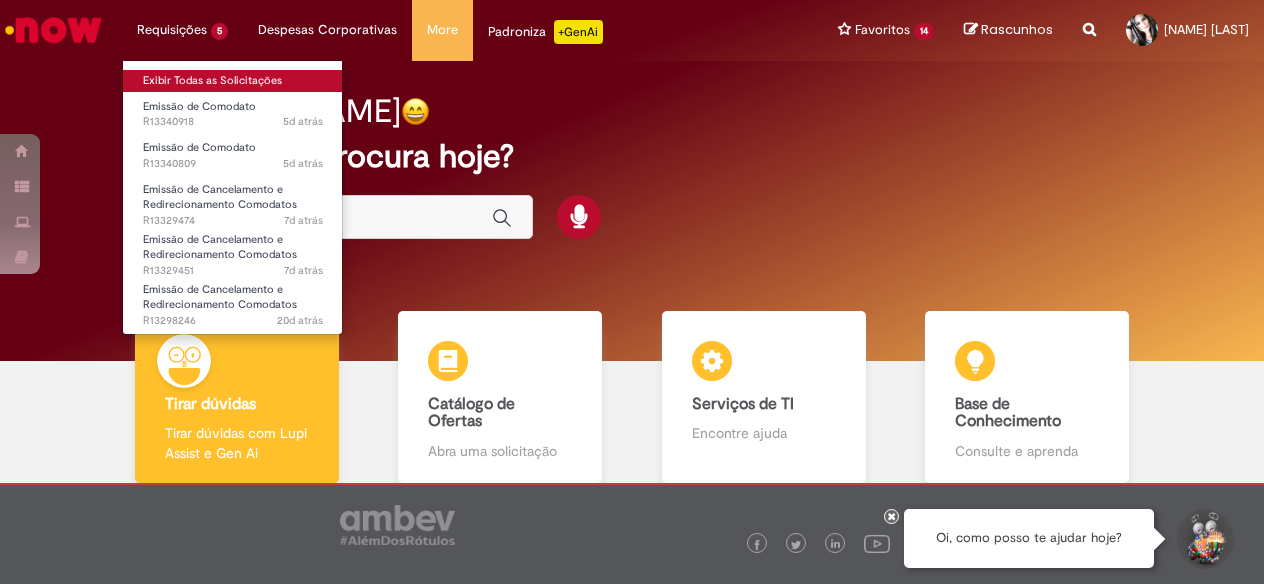 click on "Exibir Todas as Solicitações" at bounding box center (233, 81) 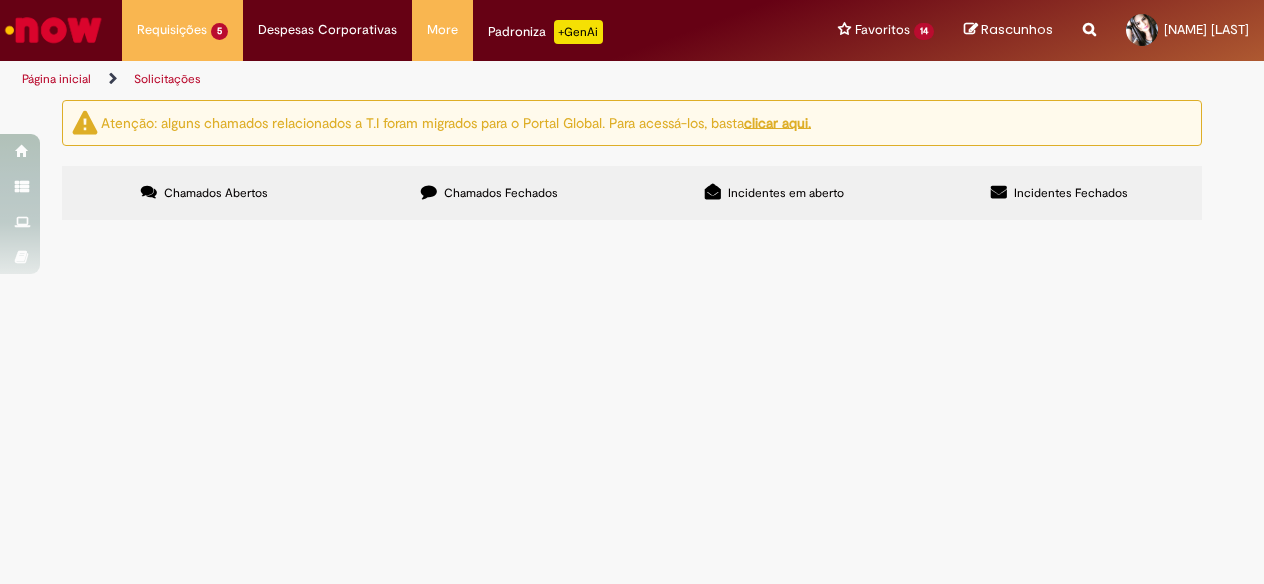 click on "Emitir ate o destino final" at bounding box center [0, 0] 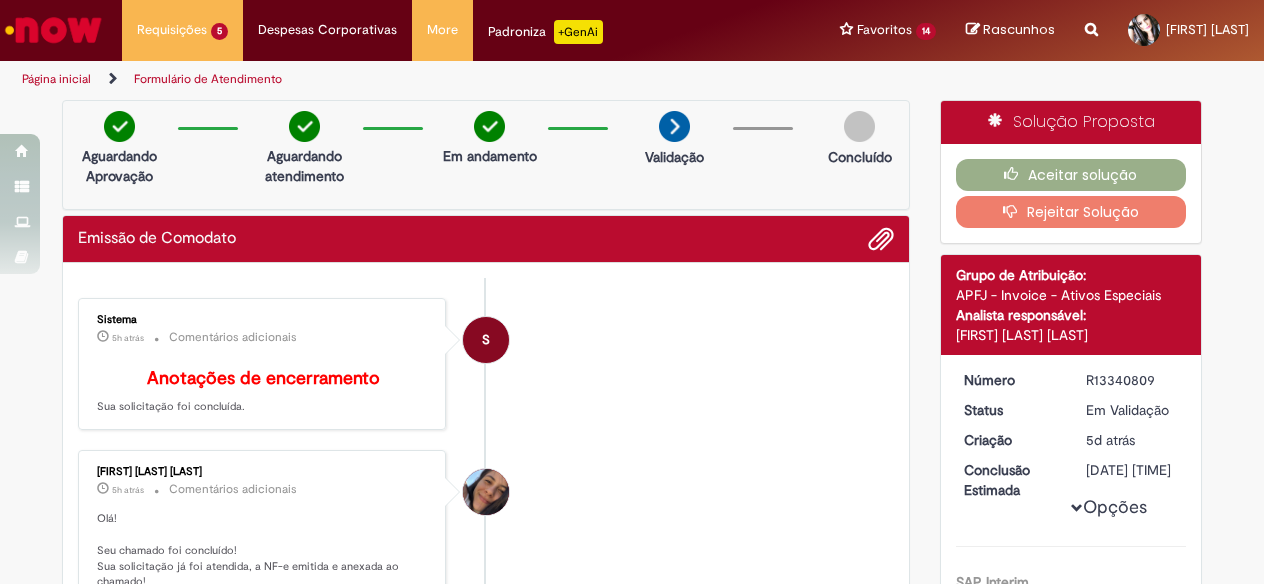 scroll, scrollTop: 0, scrollLeft: 0, axis: both 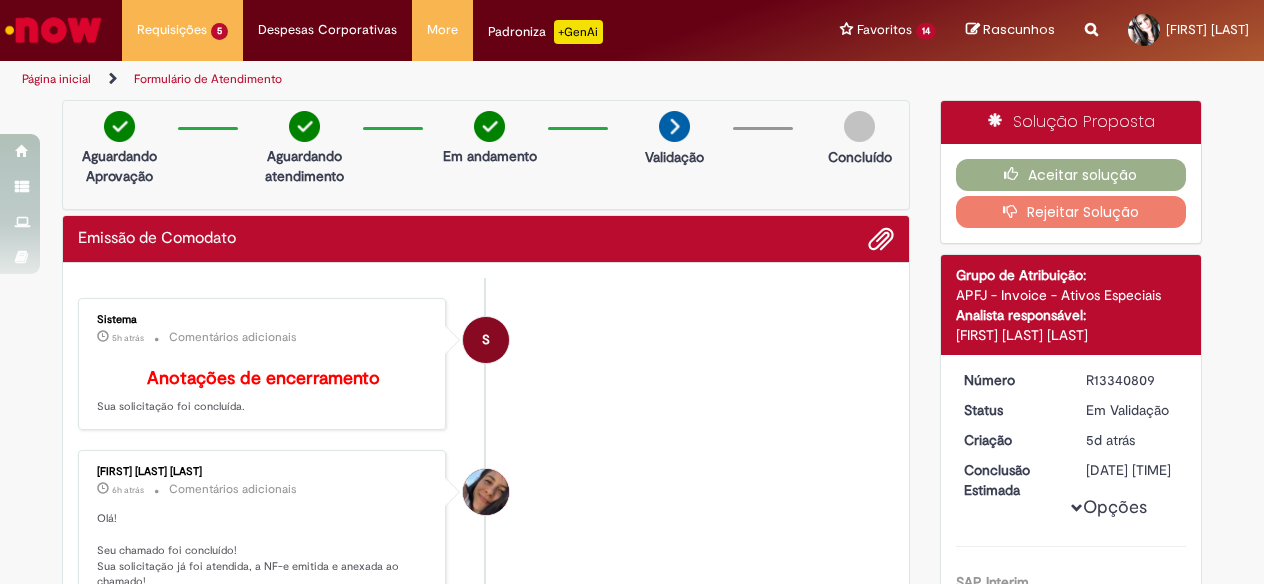 click on "R13340809" at bounding box center (1132, 380) 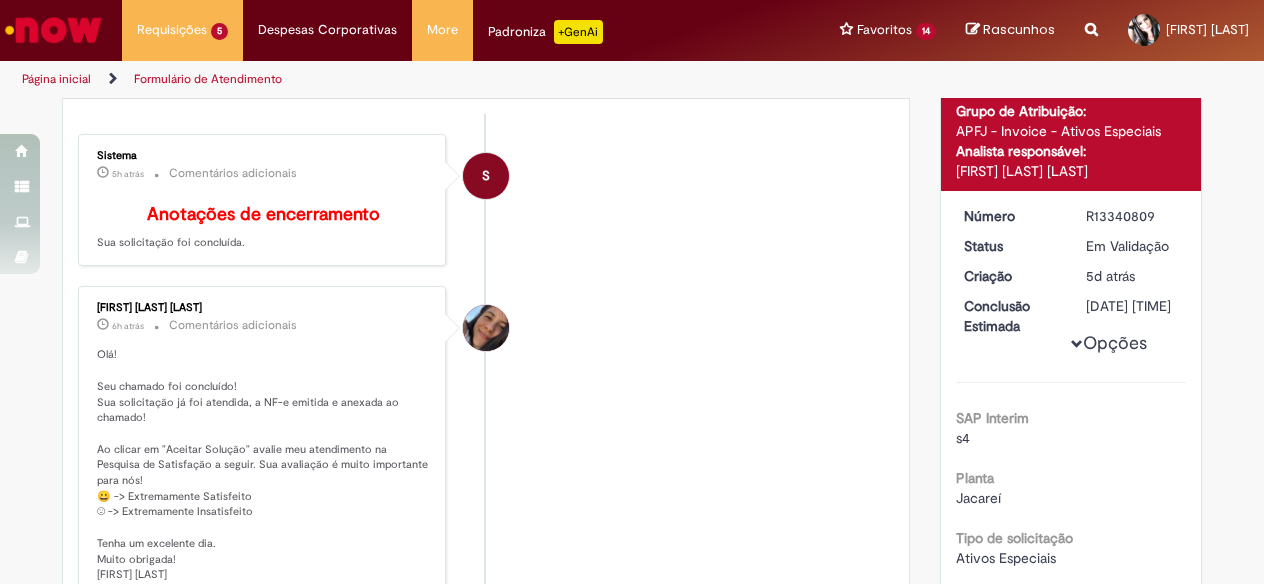 scroll, scrollTop: 500, scrollLeft: 0, axis: vertical 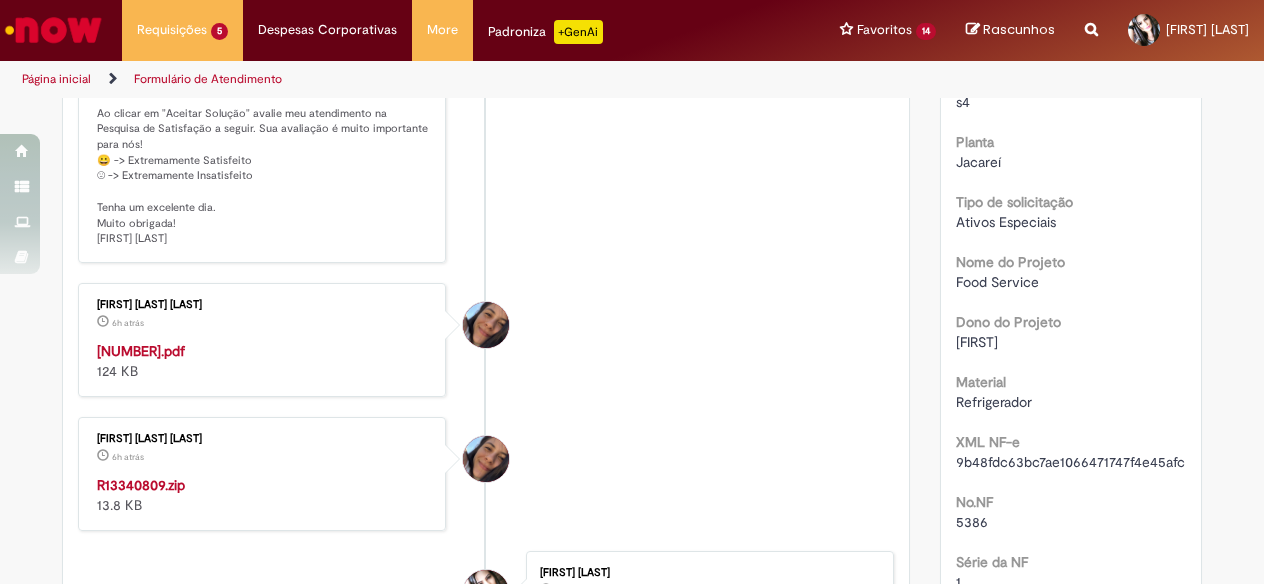 click on "R13340809 NF COMODATO.pdf" at bounding box center [141, 351] 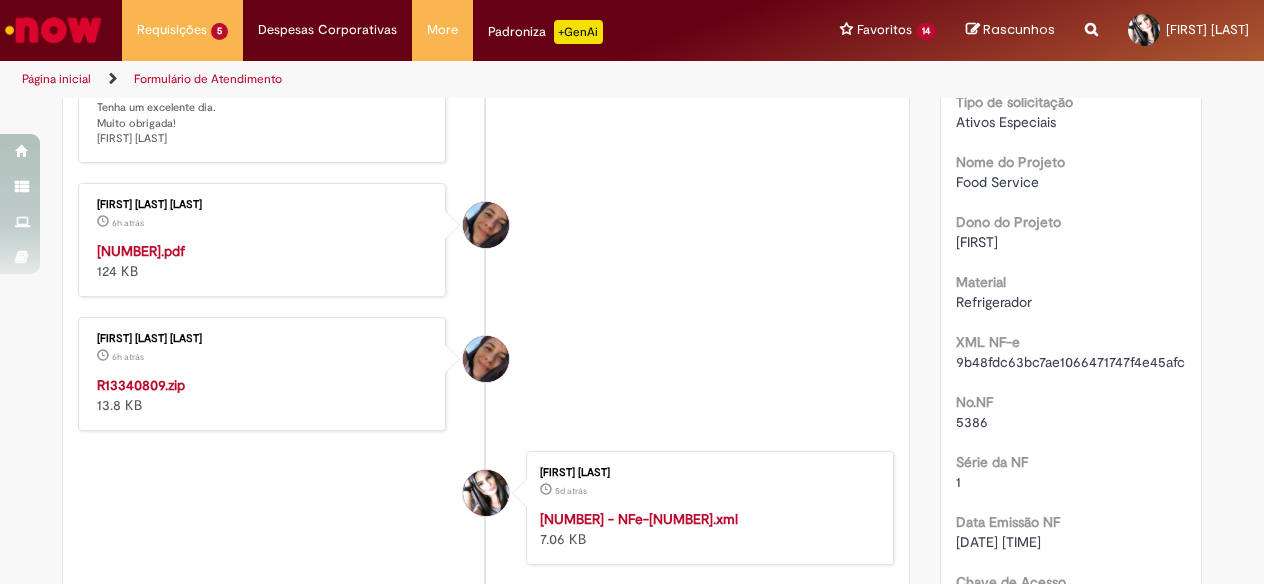 scroll, scrollTop: 700, scrollLeft: 0, axis: vertical 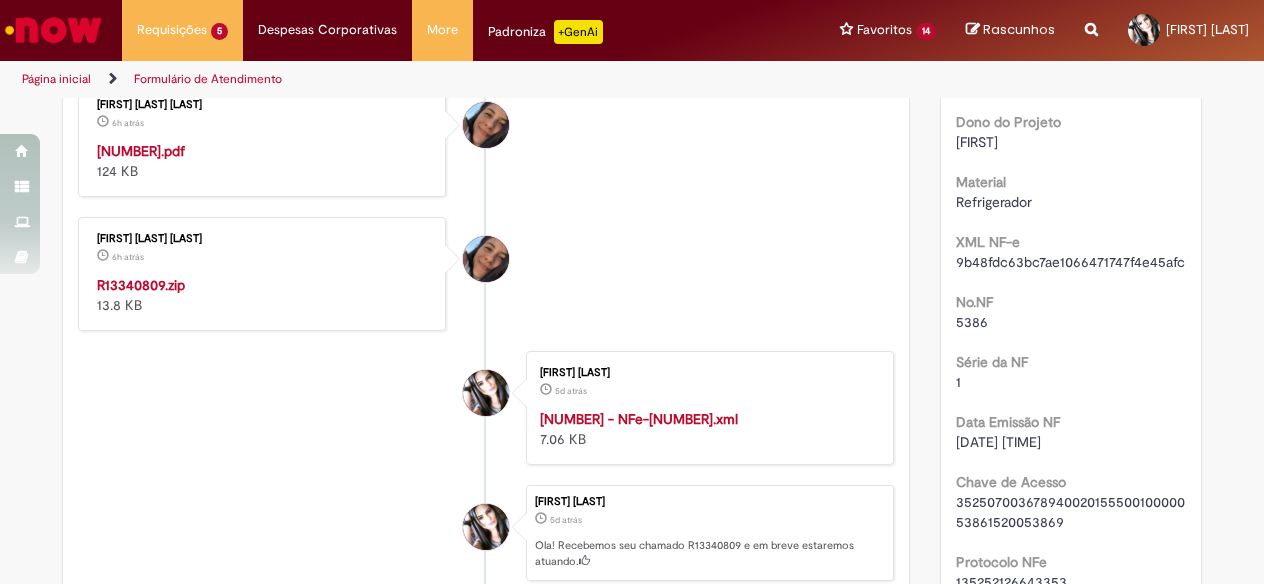 click on "R13340809.zip" at bounding box center (141, 285) 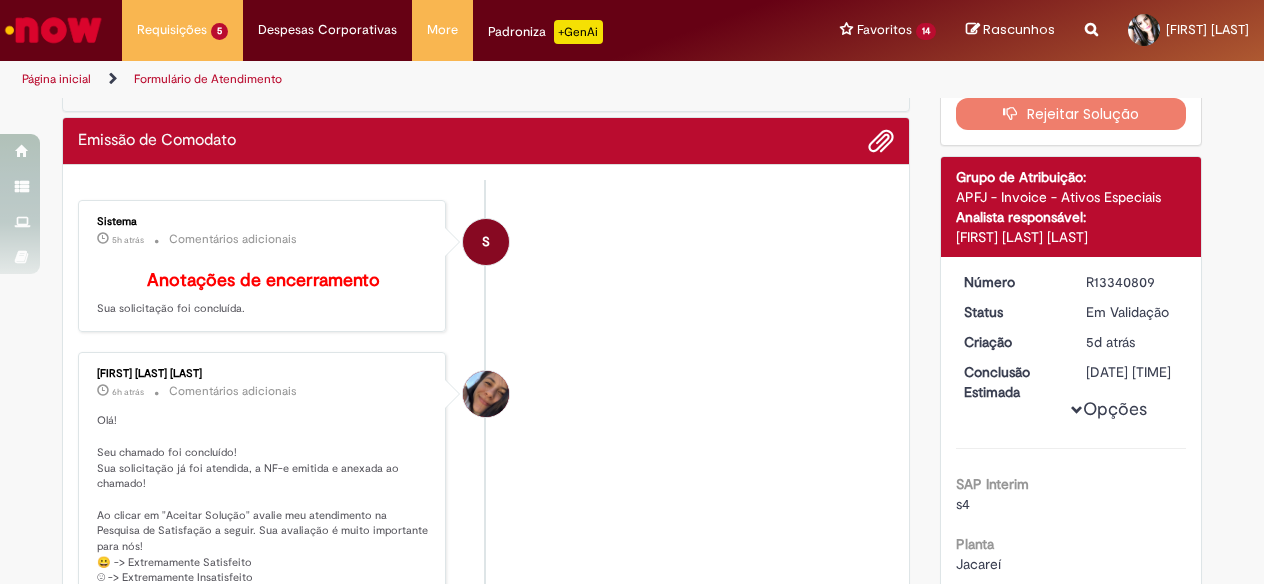 scroll, scrollTop: 0, scrollLeft: 0, axis: both 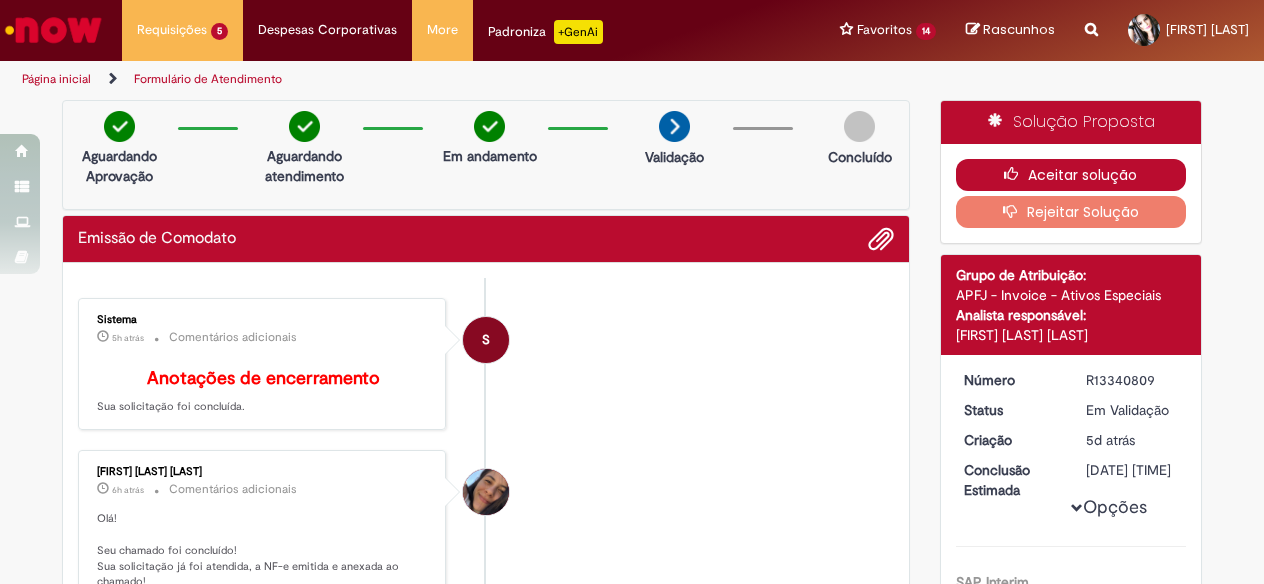 click on "Aceitar solução" at bounding box center (1071, 175) 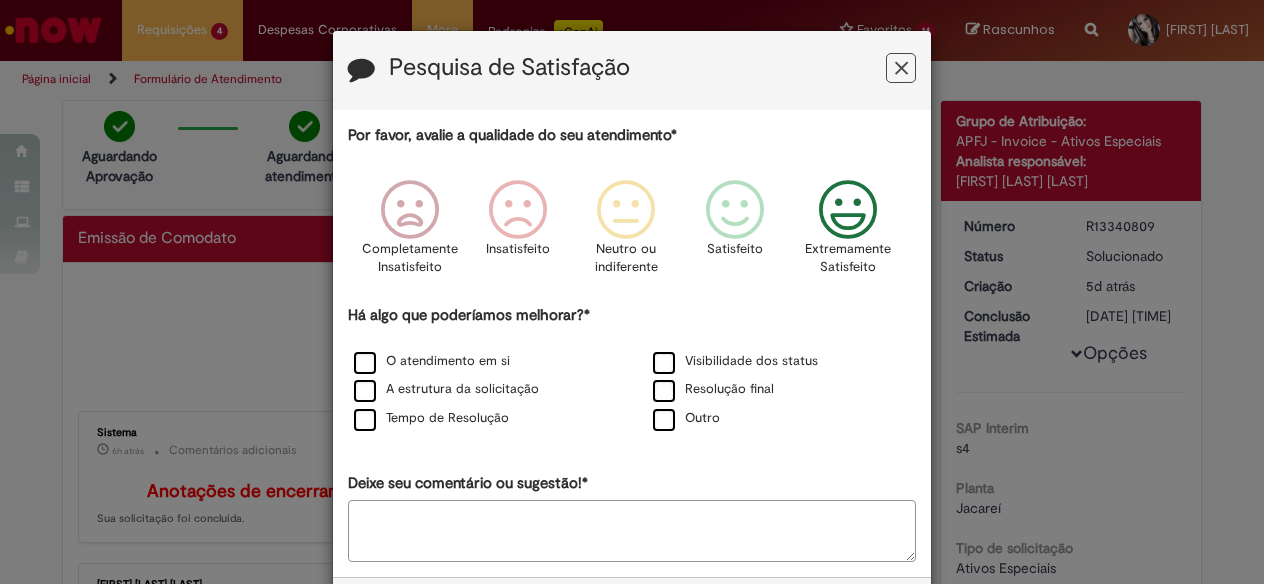 drag, startPoint x: 850, startPoint y: 220, endPoint x: 802, endPoint y: 253, distance: 58.249462 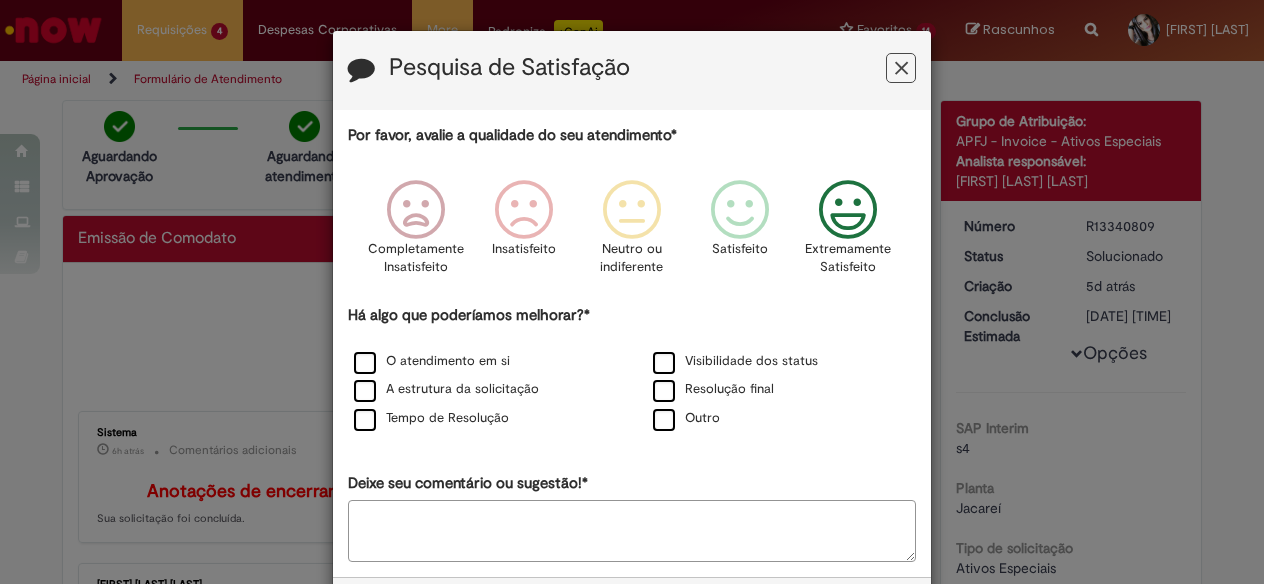 drag, startPoint x: 353, startPoint y: 414, endPoint x: 696, endPoint y: 489, distance: 351.10397 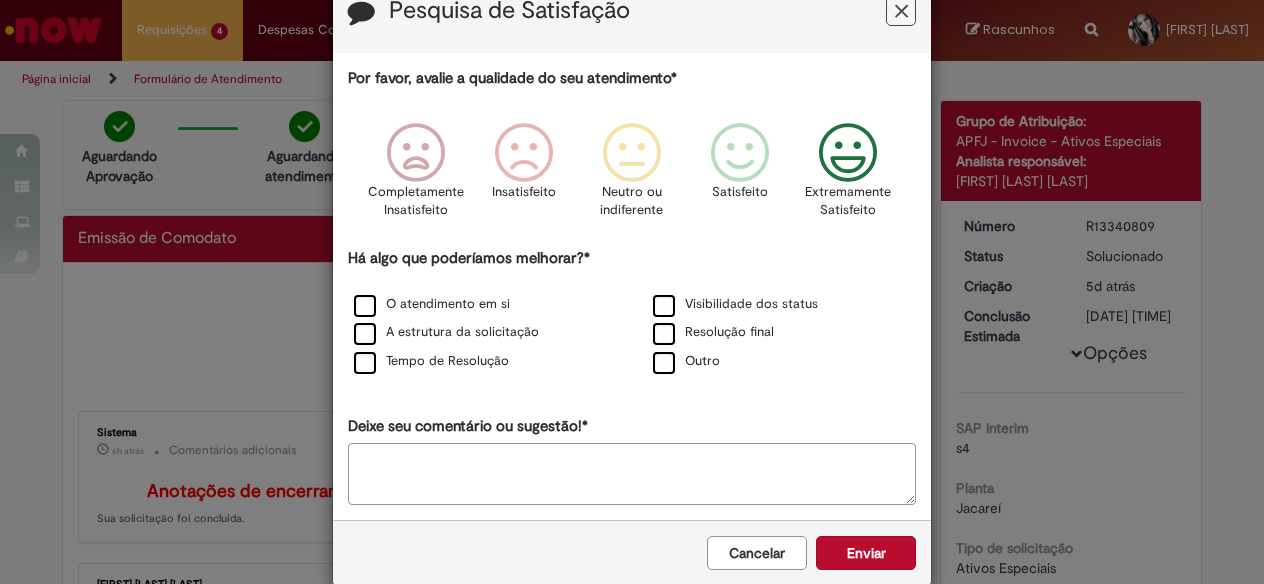 scroll, scrollTop: 86, scrollLeft: 0, axis: vertical 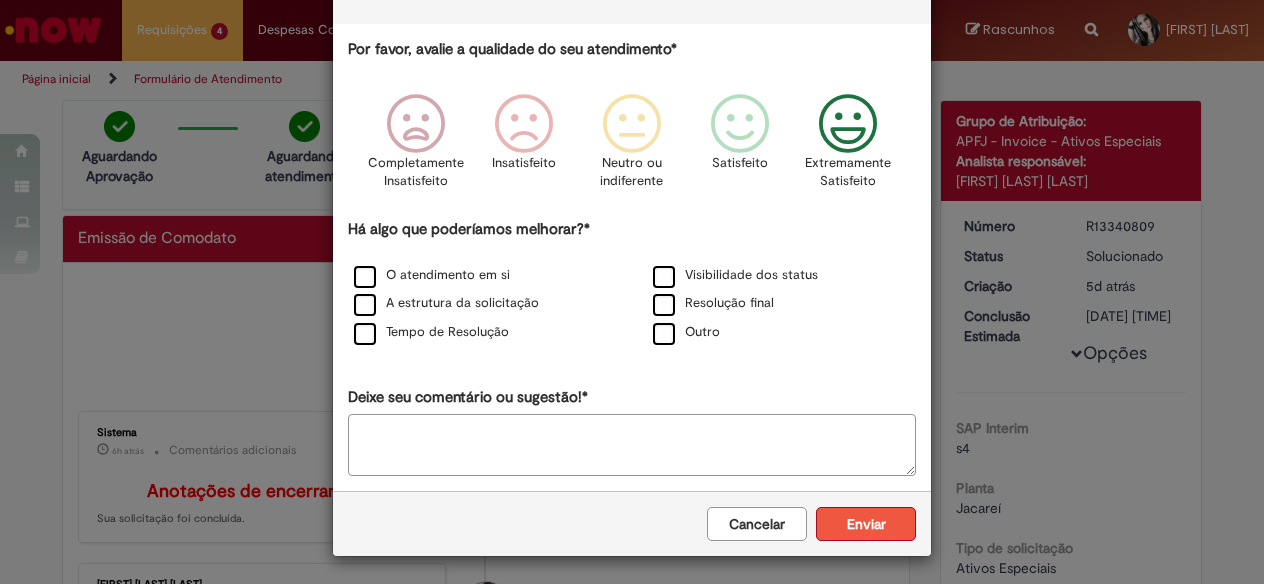 click on "Enviar" at bounding box center (866, 524) 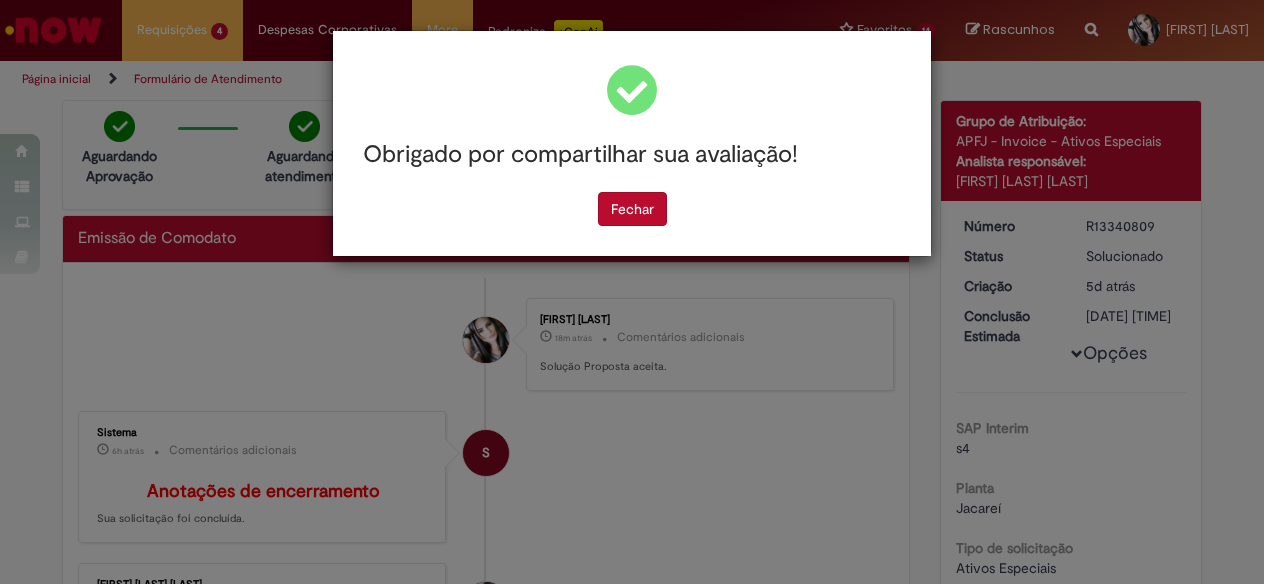 scroll, scrollTop: 0, scrollLeft: 0, axis: both 